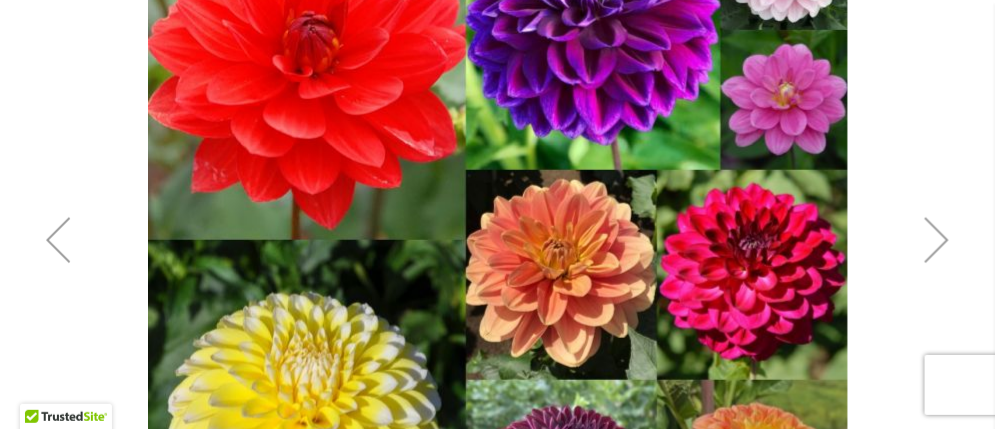 scroll, scrollTop: 600, scrollLeft: 0, axis: vertical 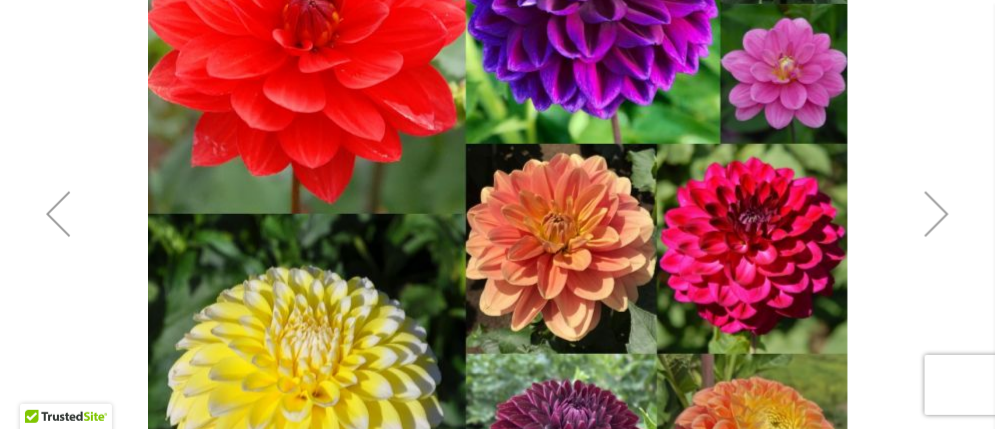 click at bounding box center [937, 214] 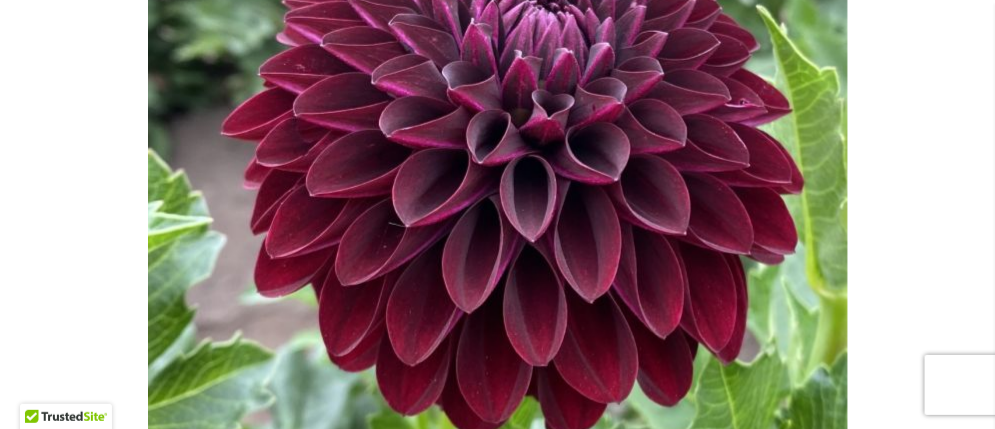 scroll, scrollTop: 600, scrollLeft: 0, axis: vertical 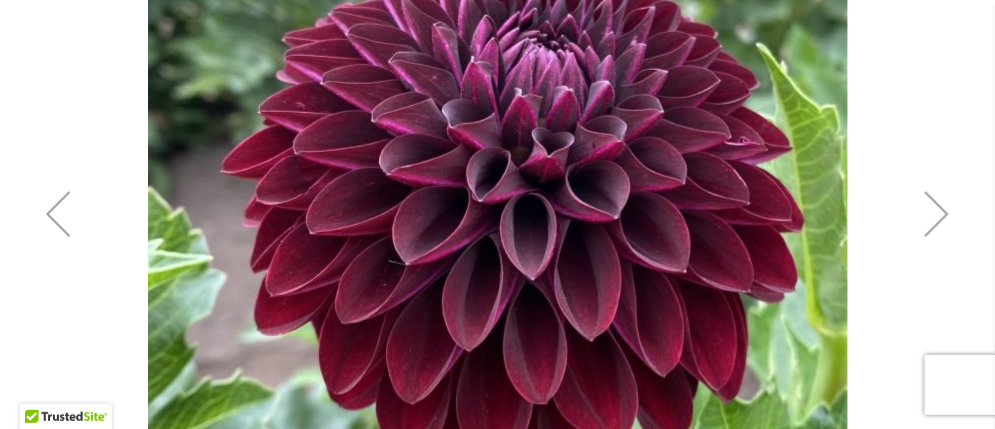 click at bounding box center [937, 214] 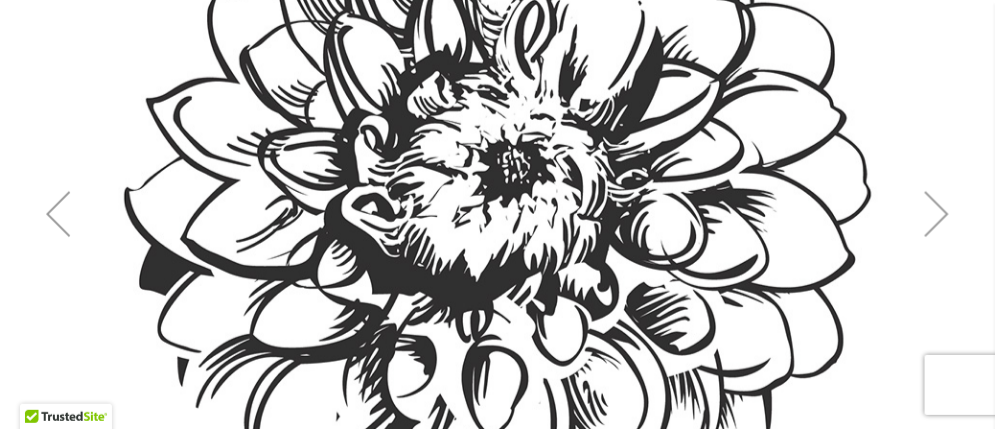click at bounding box center (937, 214) 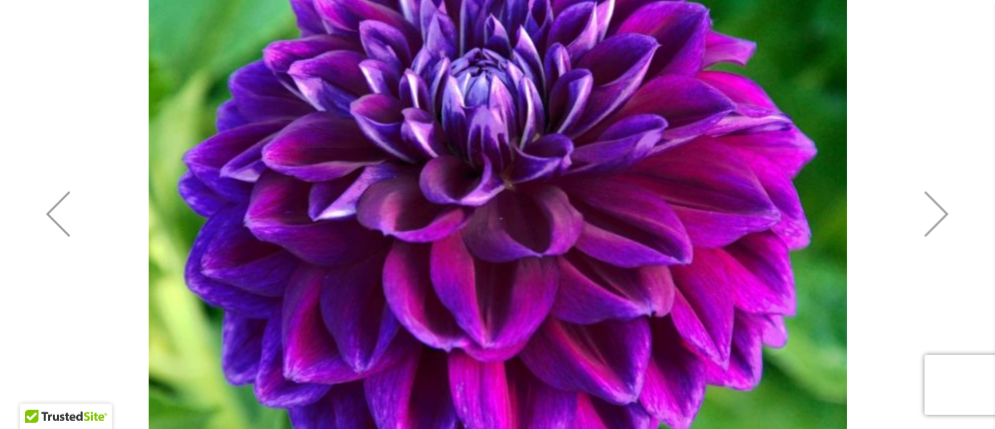 click at bounding box center (937, 214) 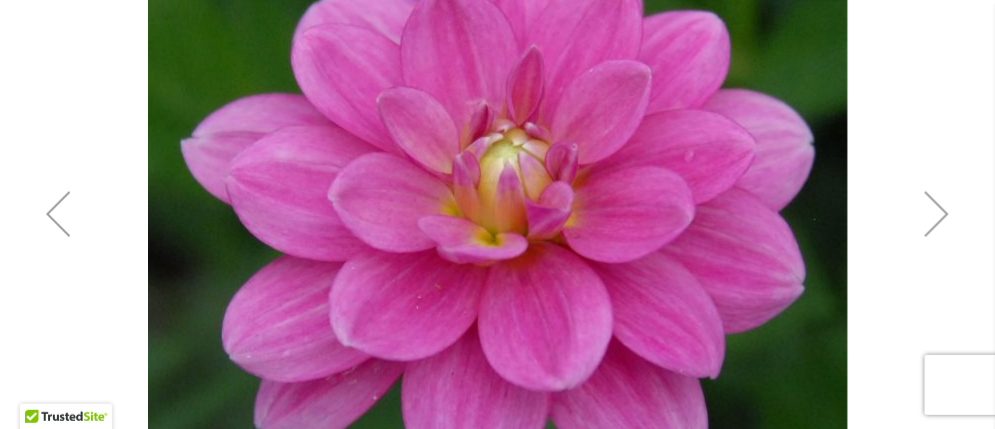 click at bounding box center (937, 214) 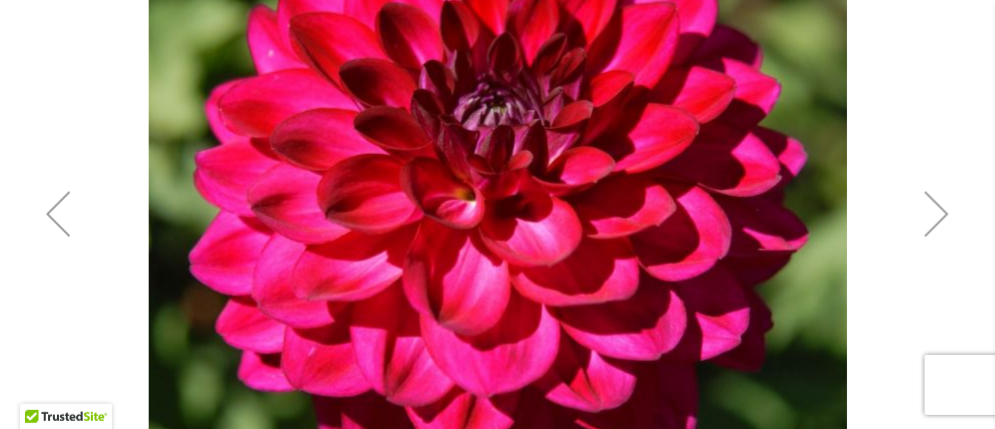 click at bounding box center [937, 214] 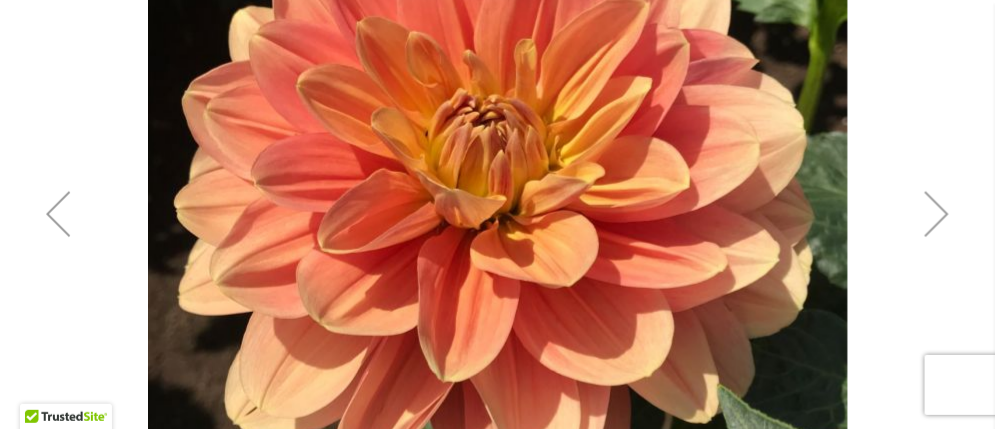 click at bounding box center (937, 214) 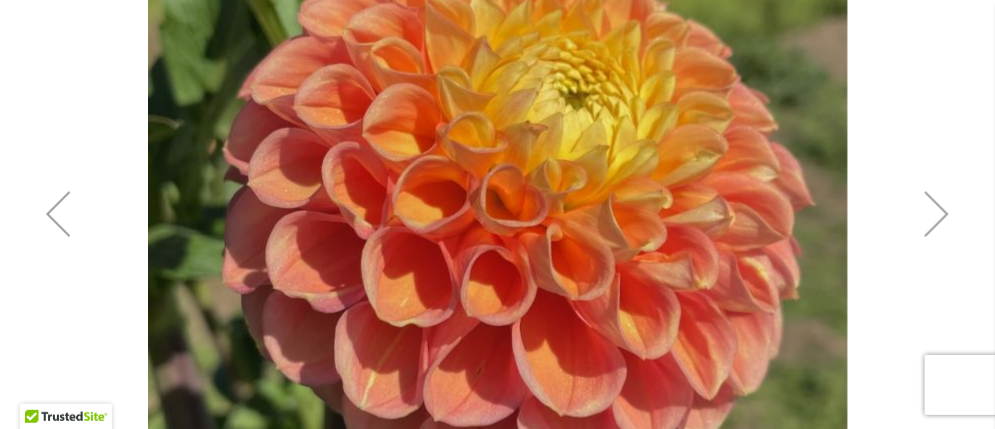click at bounding box center (937, 214) 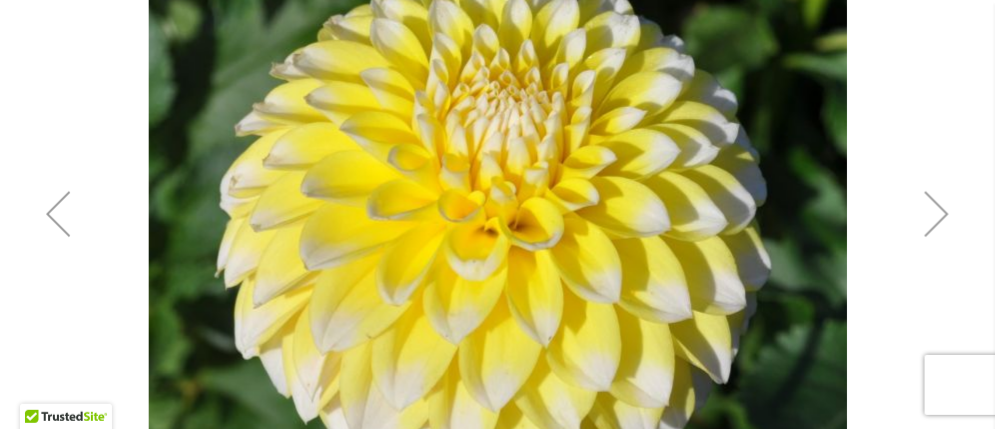 click at bounding box center [937, 214] 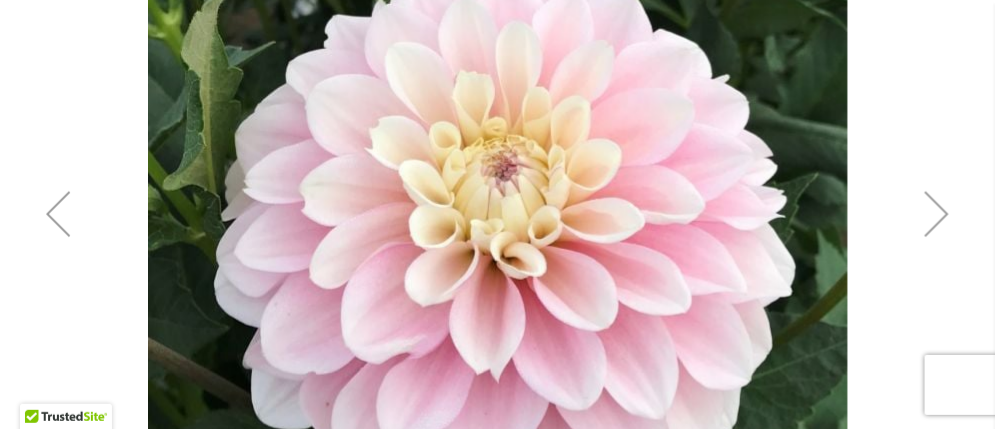 click at bounding box center [937, 214] 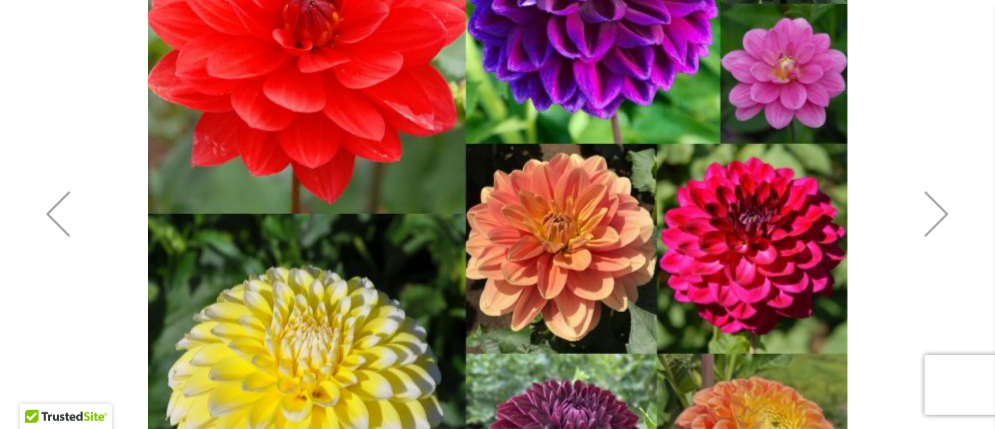 click at bounding box center (937, 214) 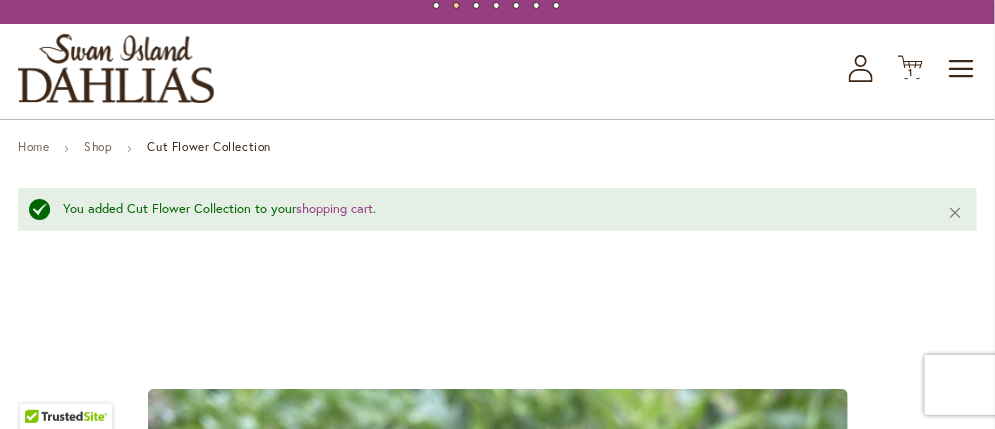 scroll, scrollTop: 0, scrollLeft: 0, axis: both 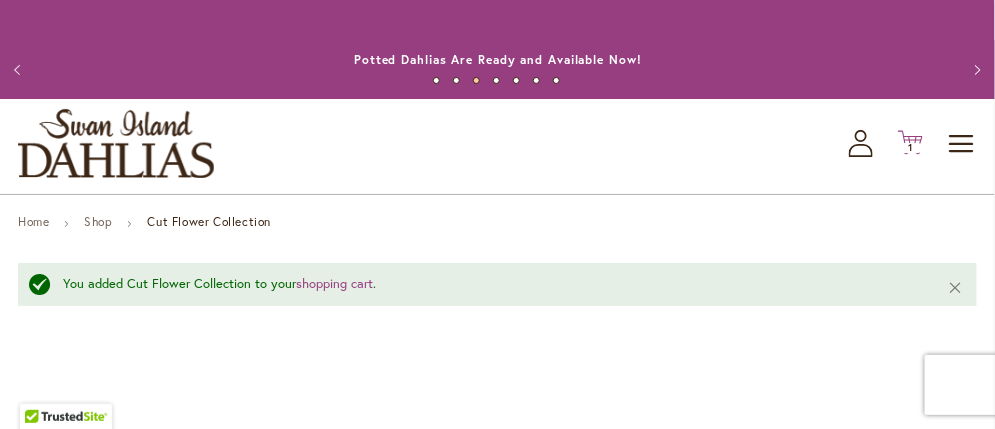 click on "1
1
items" at bounding box center [911, 148] 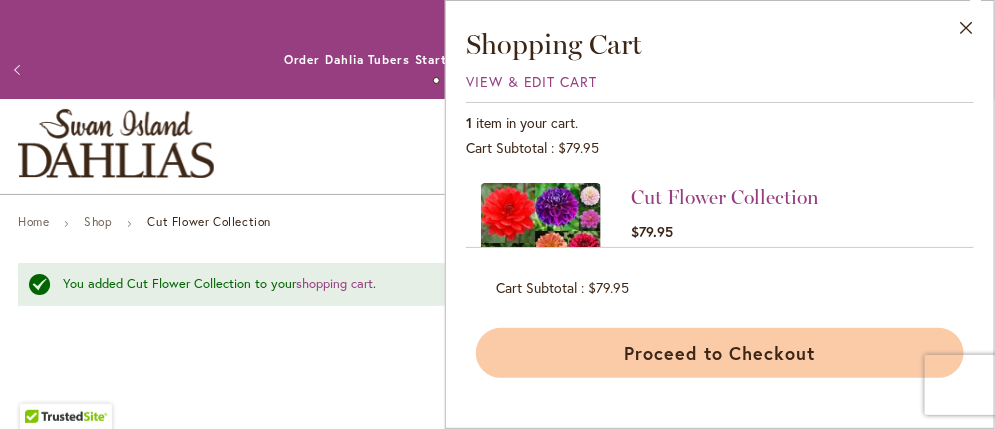 click on "Proceed to Checkout" at bounding box center (720, 353) 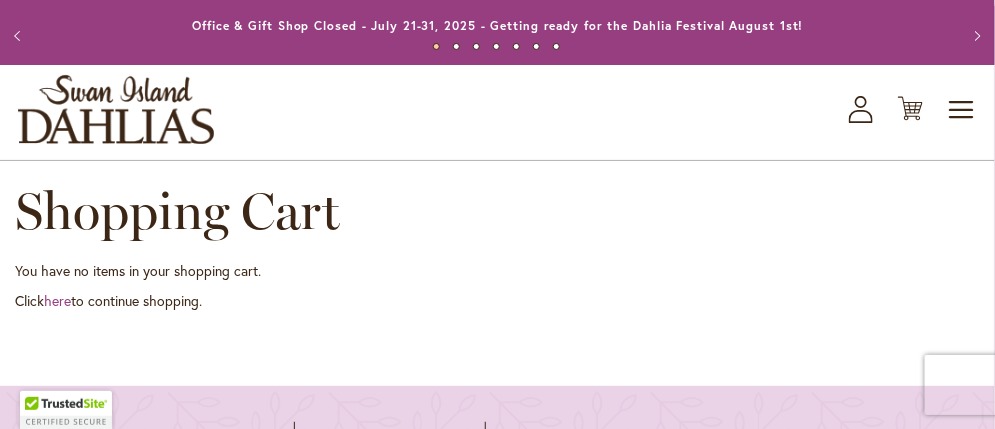scroll, scrollTop: 0, scrollLeft: 0, axis: both 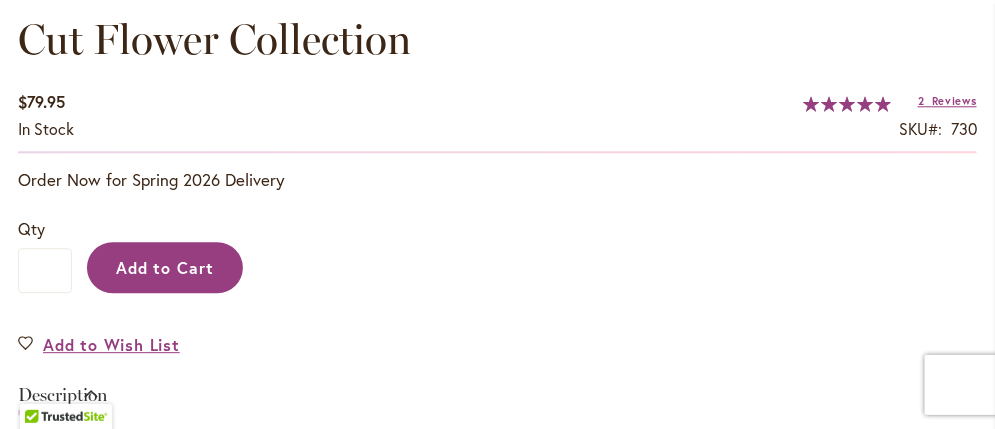 click on "Add to Cart" at bounding box center [165, 267] 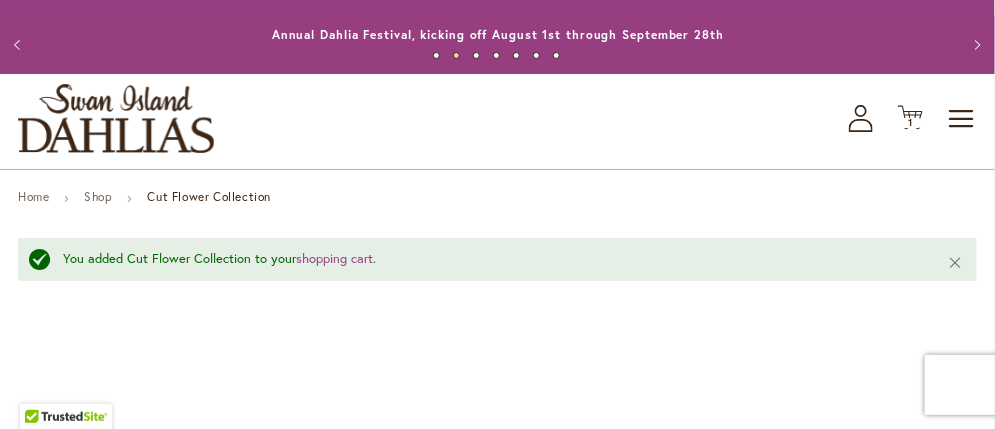 scroll, scrollTop: 0, scrollLeft: 0, axis: both 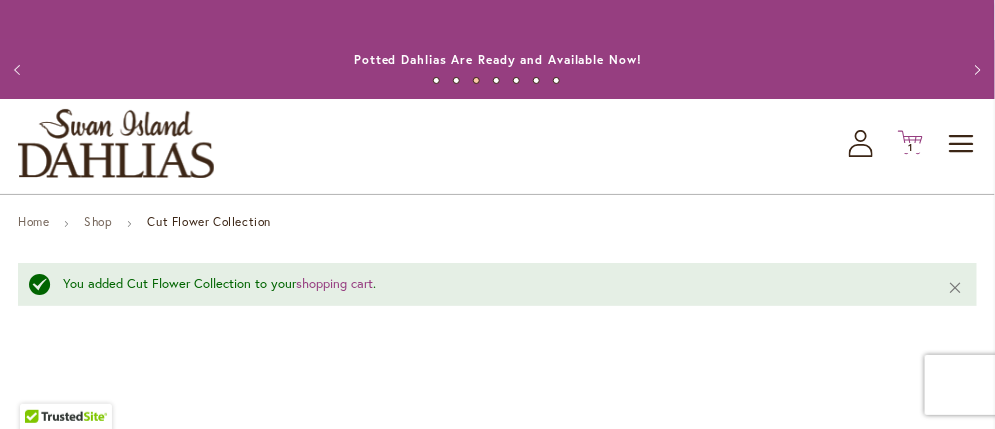 click 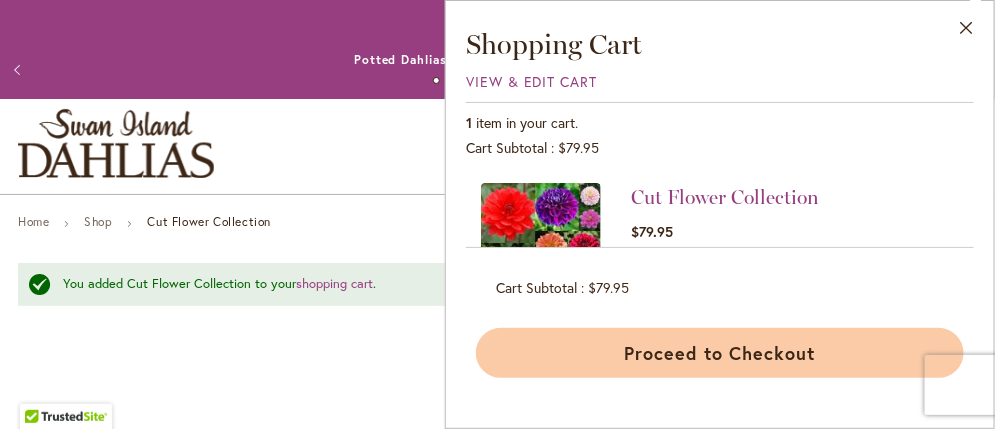 click on "Proceed to Checkout" at bounding box center [720, 353] 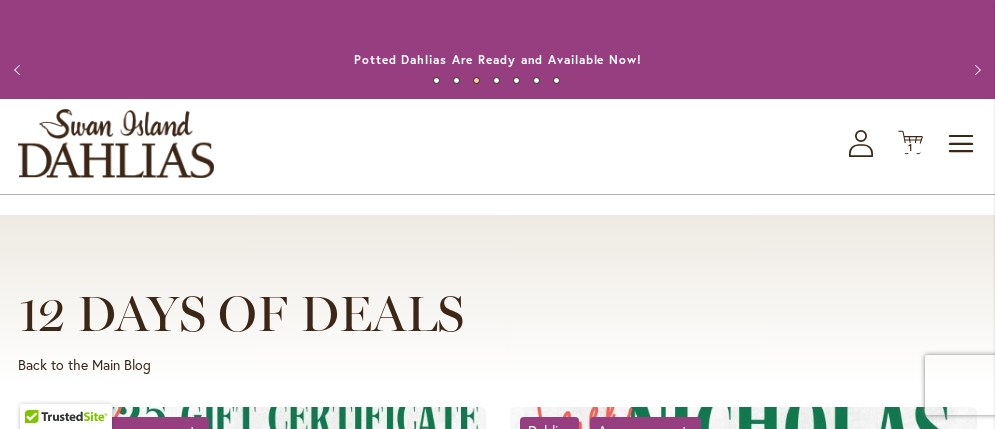 scroll, scrollTop: 0, scrollLeft: 0, axis: both 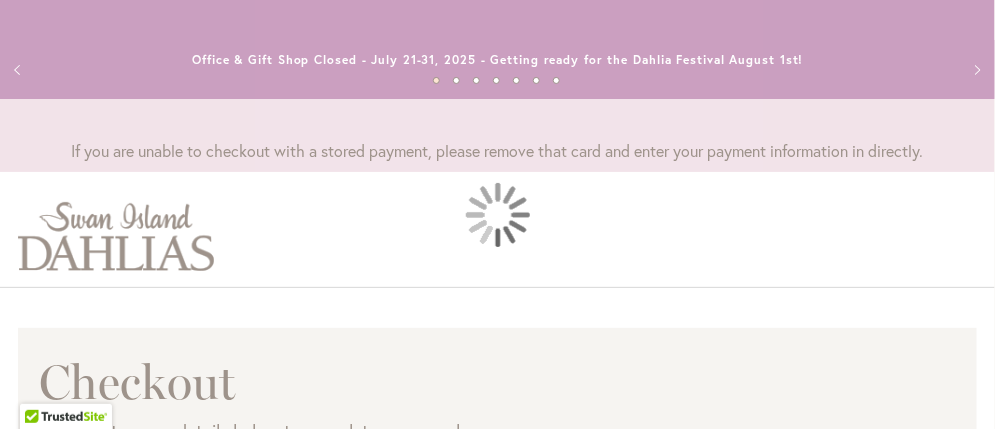 select on "**" 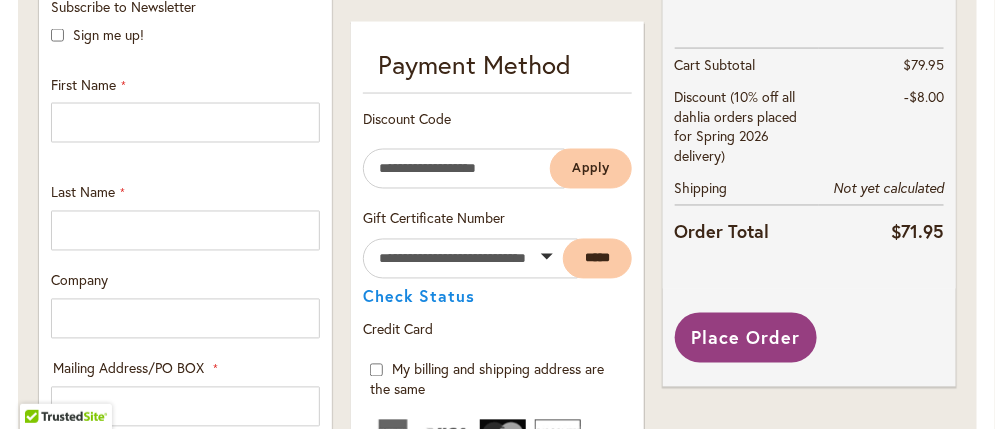 scroll, scrollTop: 900, scrollLeft: 0, axis: vertical 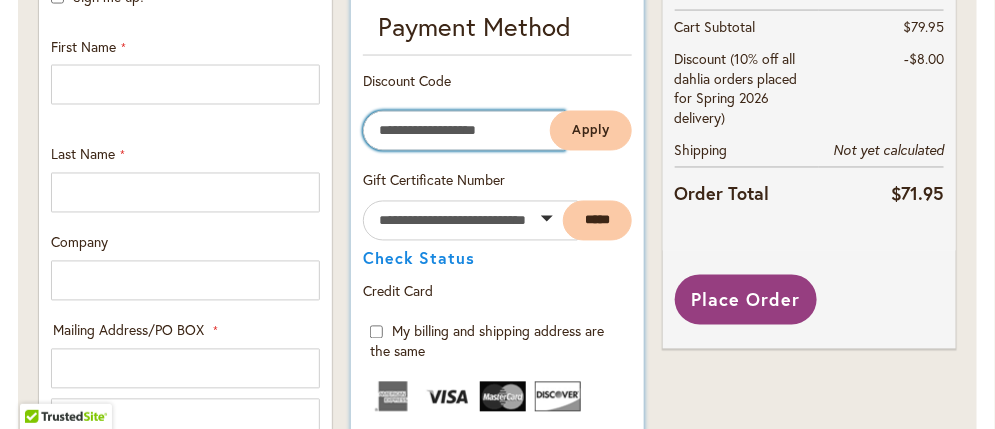 click on "Enter discount code" at bounding box center [464, 131] 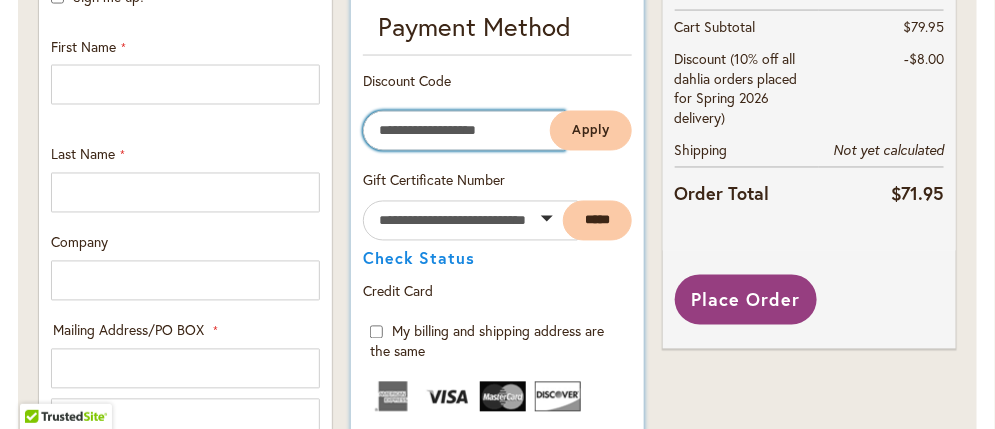 paste on "*******" 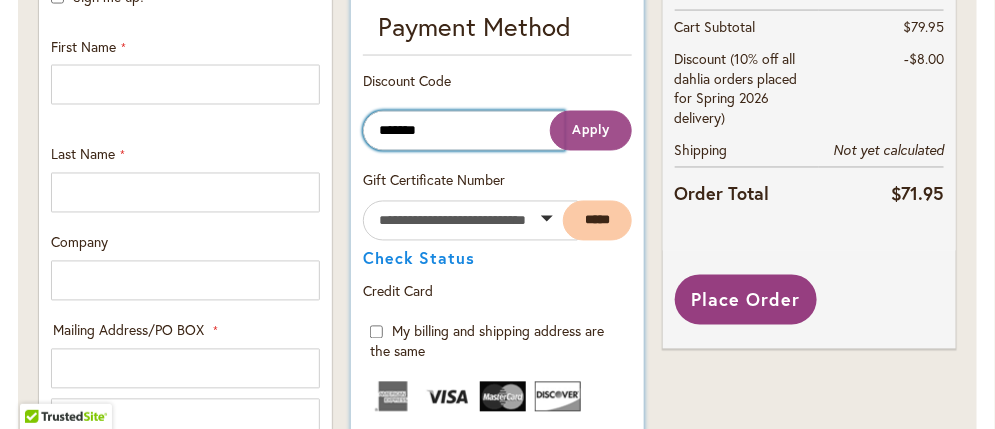 type on "*******" 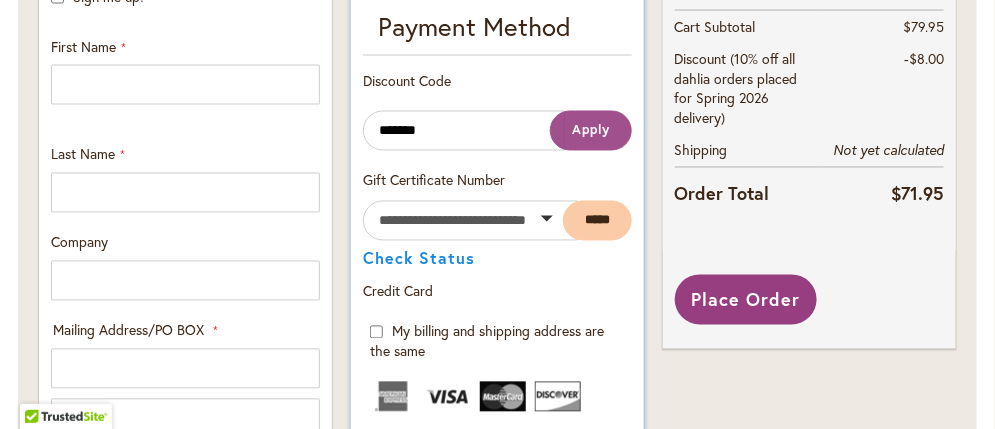 click on "Apply" at bounding box center [591, 130] 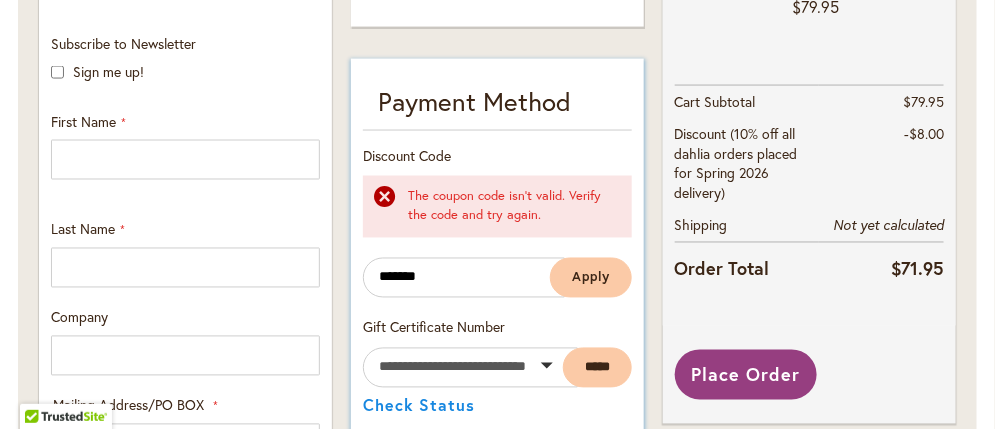 scroll, scrollTop: 800, scrollLeft: 0, axis: vertical 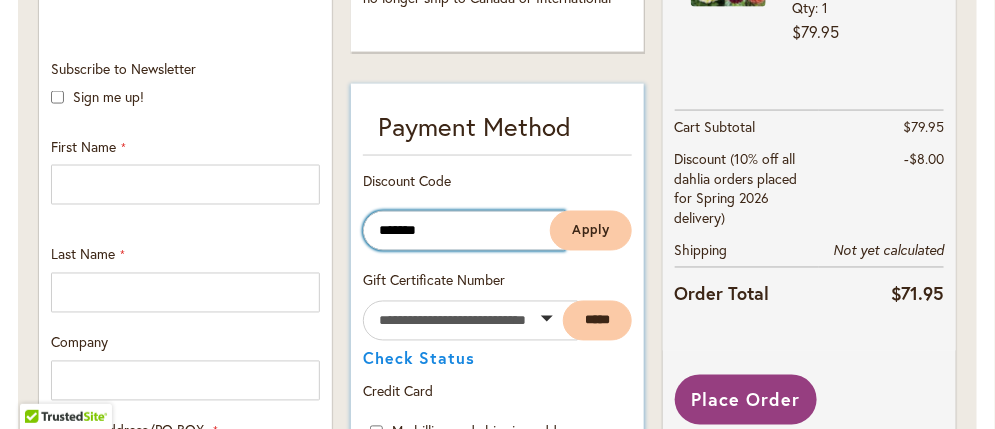 drag, startPoint x: 451, startPoint y: 230, endPoint x: 359, endPoint y: 230, distance: 92 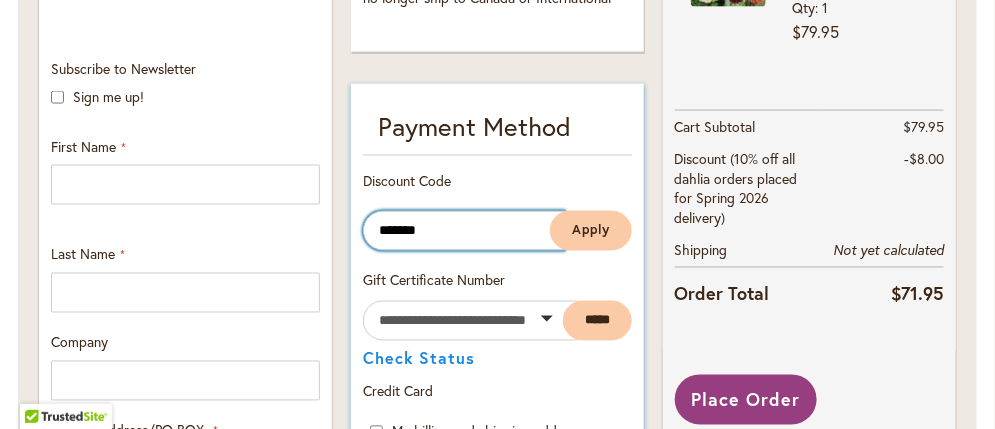 click on "Payment Information
Payment Method
Discount Code
The coupon code isn't valid. Verify the code and try again.
Enter discount code
*******
Apply" at bounding box center (497, 673) 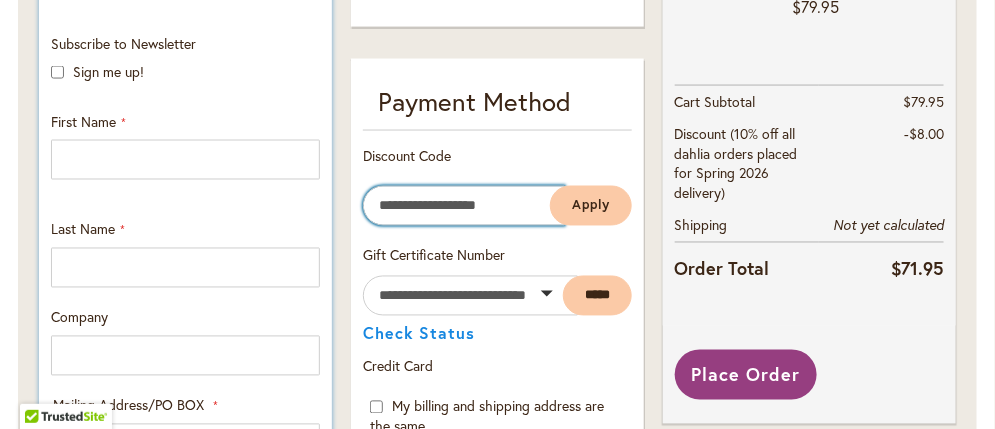 scroll, scrollTop: 800, scrollLeft: 0, axis: vertical 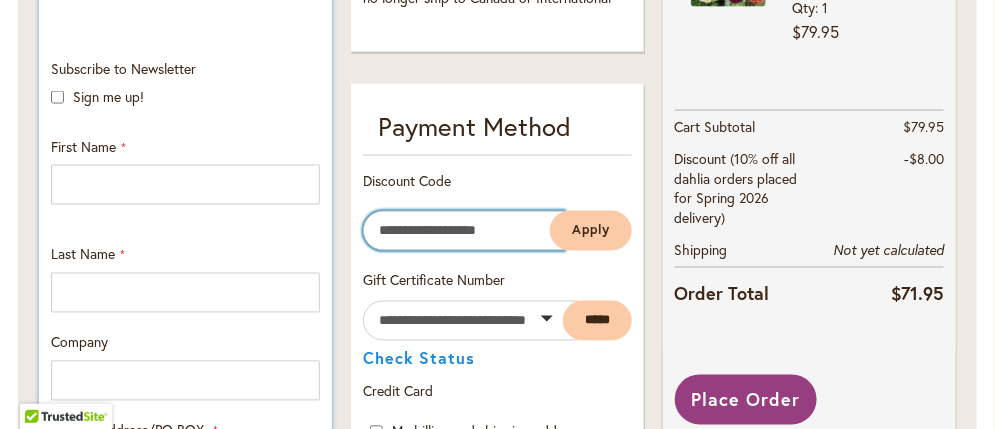 type 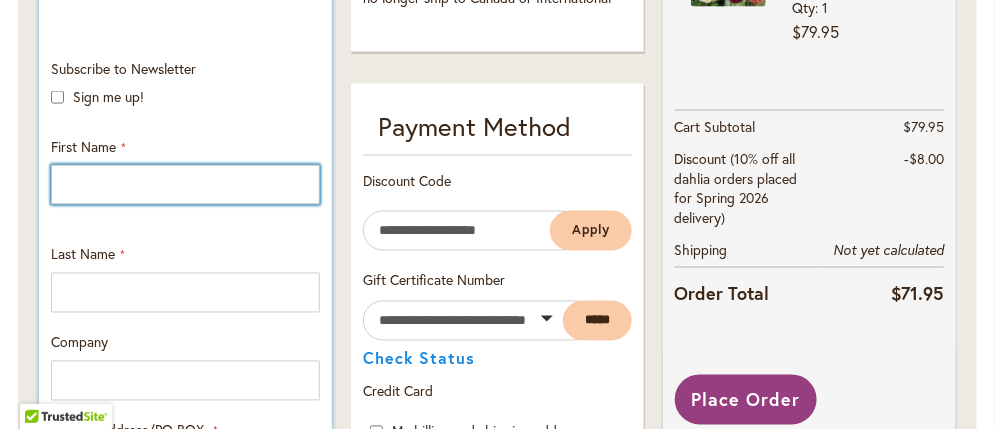 click on "First Name" at bounding box center (185, 185) 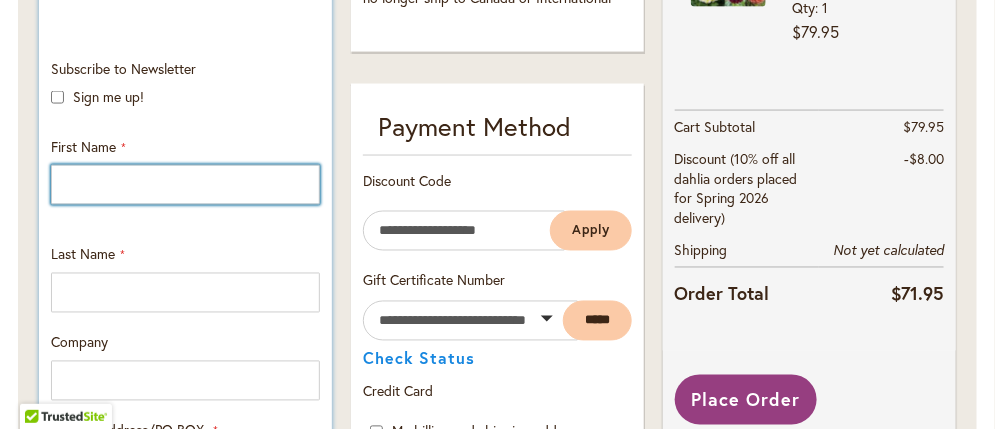 type on "******" 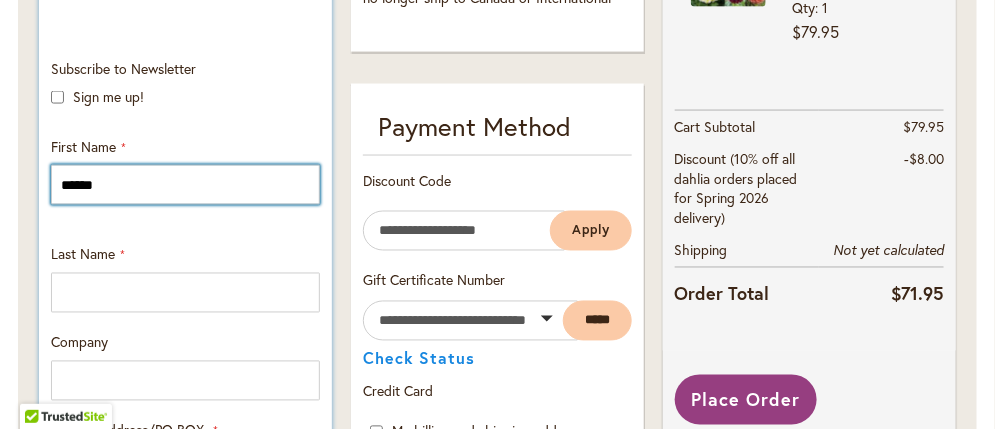 type on "******" 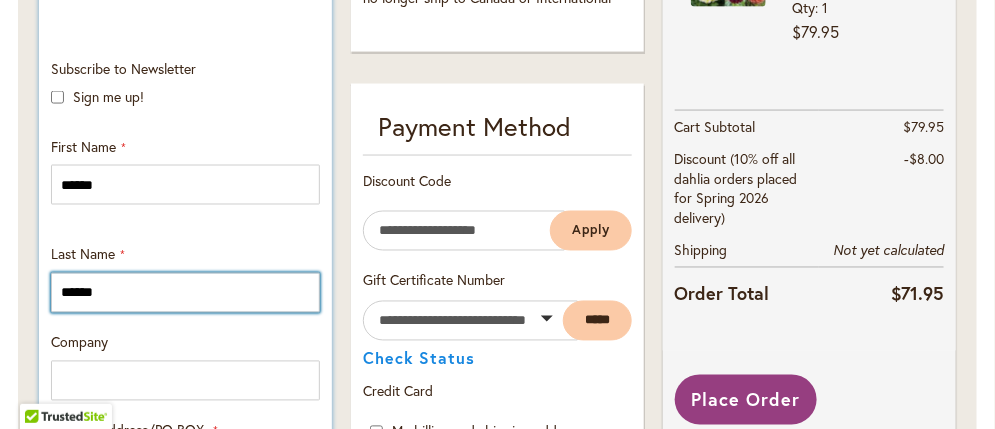 type on "**********" 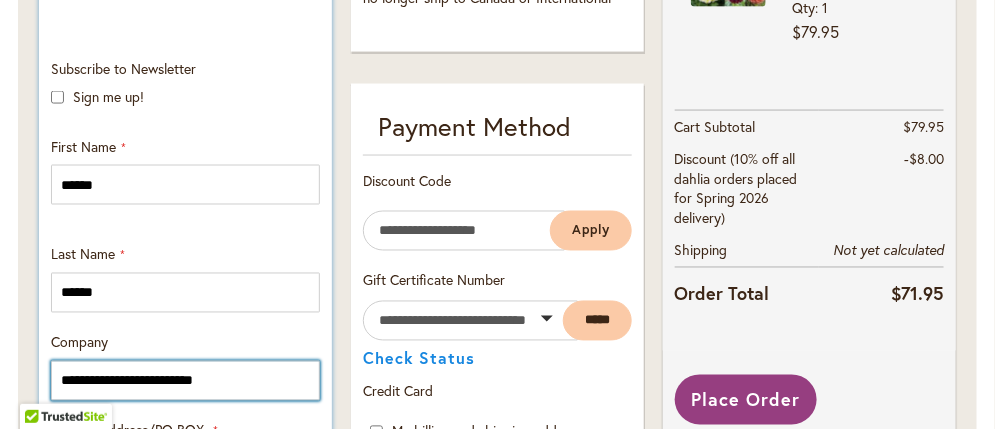 type on "**********" 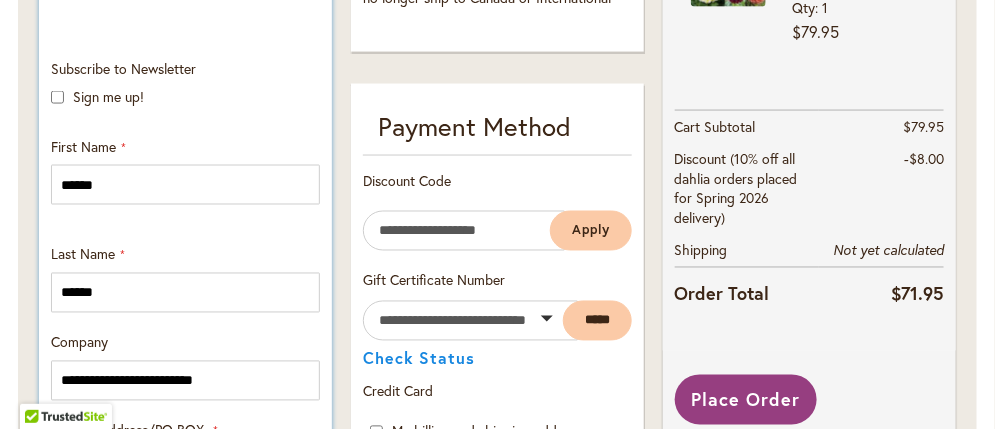 select on "**" 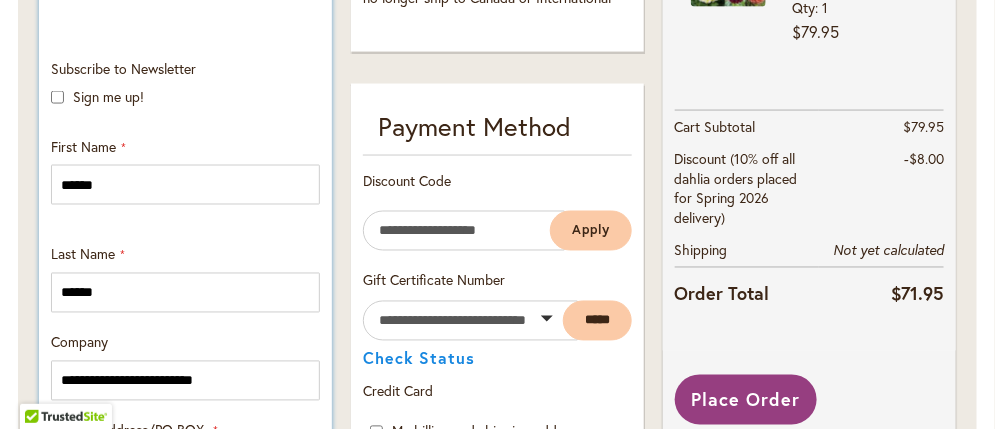 type on "********" 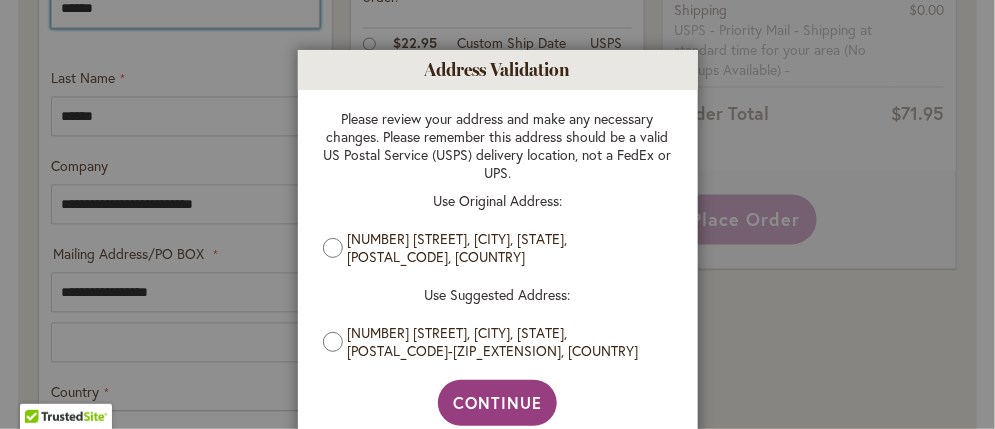 scroll, scrollTop: 1024, scrollLeft: 0, axis: vertical 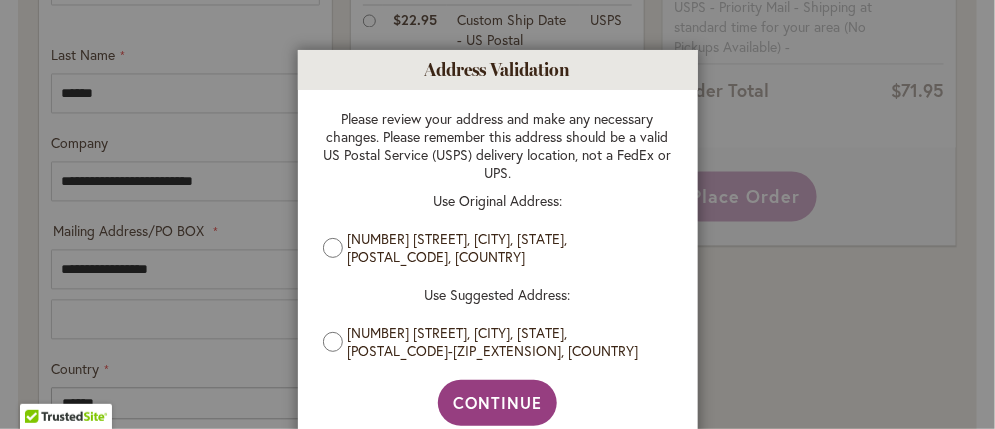click on "Address Validation
Close
Please review your address and make any necessary changes. Please remember this address should be a valid US Postal Service (USPS) delivery location, not a FedEx or UPS.
Use Original Address:
1260 E Melrose Dr, Westlake, Ohio, 44145, United States
Use Suggested Address:
1260 E MELROSE DR, WESTLAKE, Ohio, 44145-2801, United States
Continue" at bounding box center (497, 214) 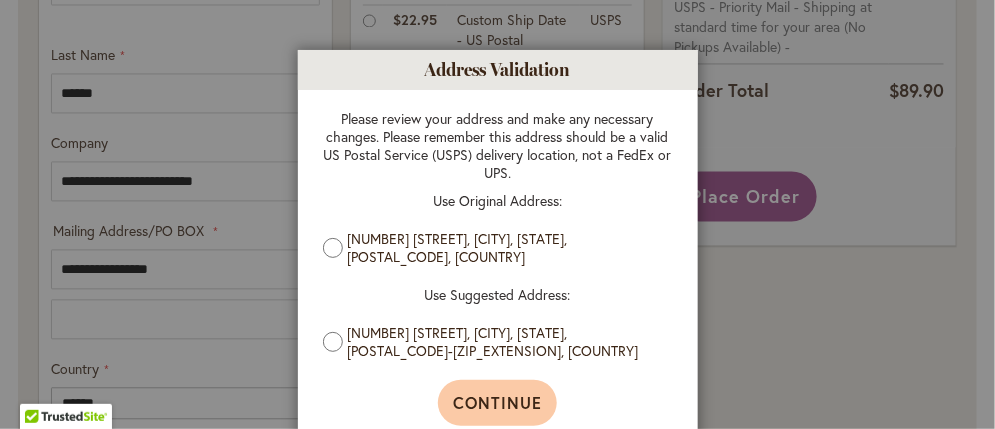 click on "Continue" at bounding box center (497, 403) 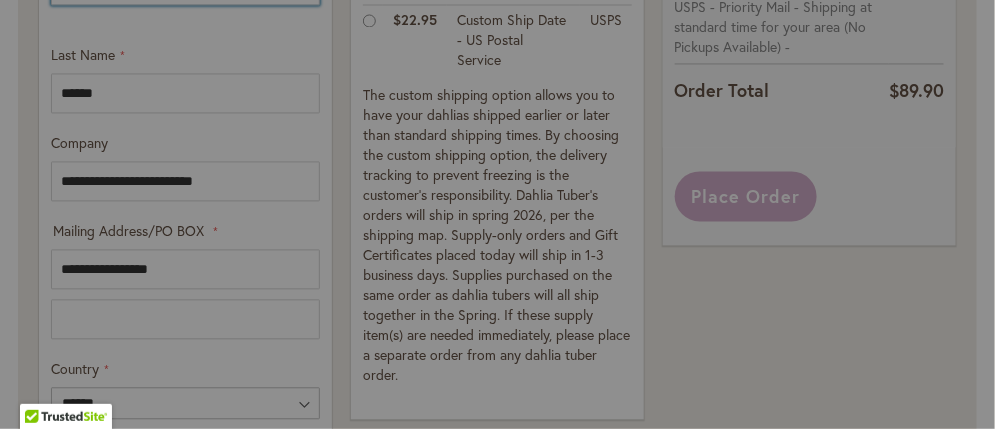 scroll, scrollTop: 986, scrollLeft: 0, axis: vertical 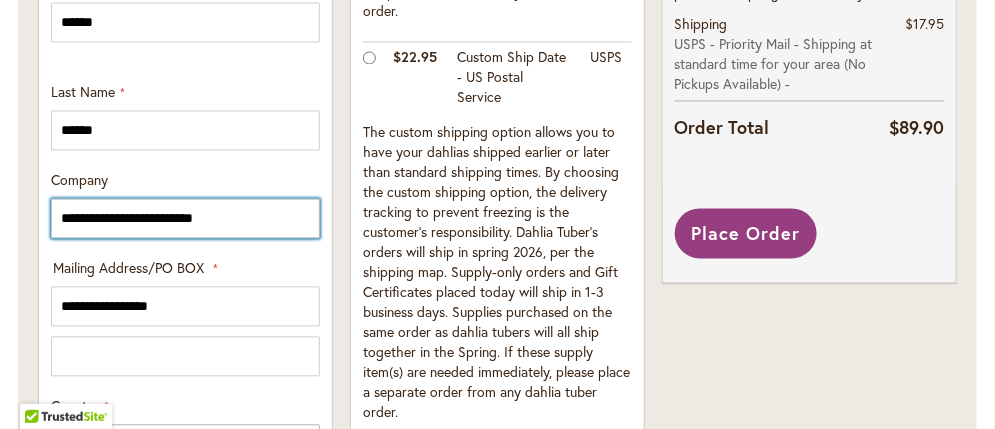 drag, startPoint x: 229, startPoint y: 218, endPoint x: 25, endPoint y: 216, distance: 204.0098 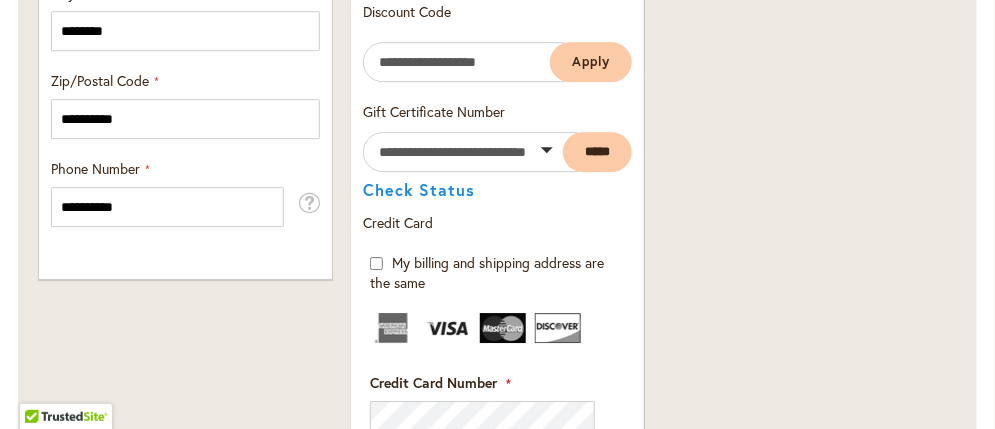 scroll, scrollTop: 1586, scrollLeft: 0, axis: vertical 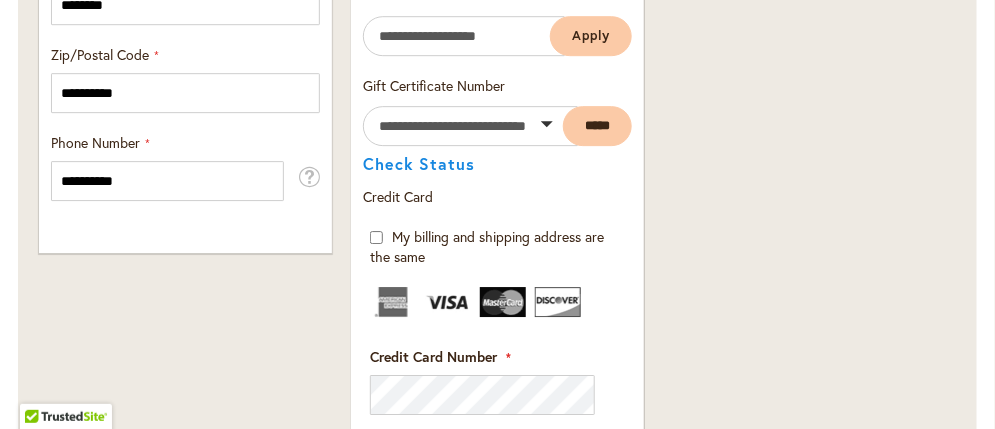 type on "**********" 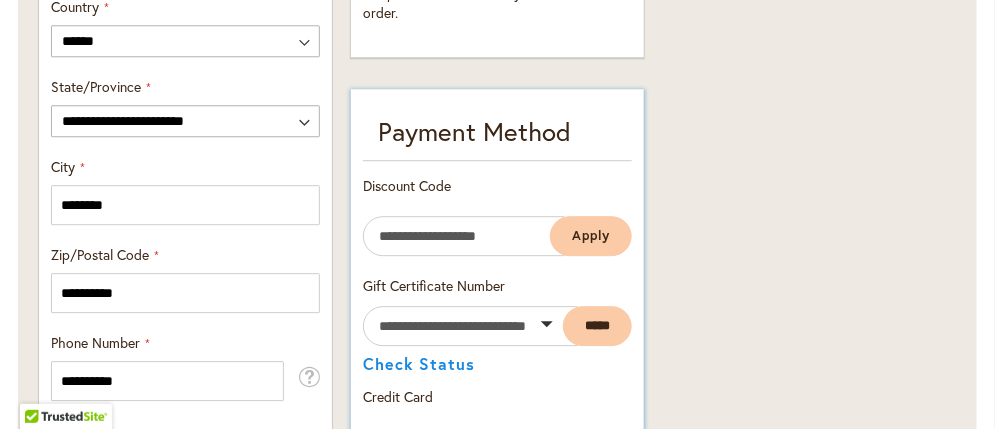 scroll, scrollTop: 1786, scrollLeft: 0, axis: vertical 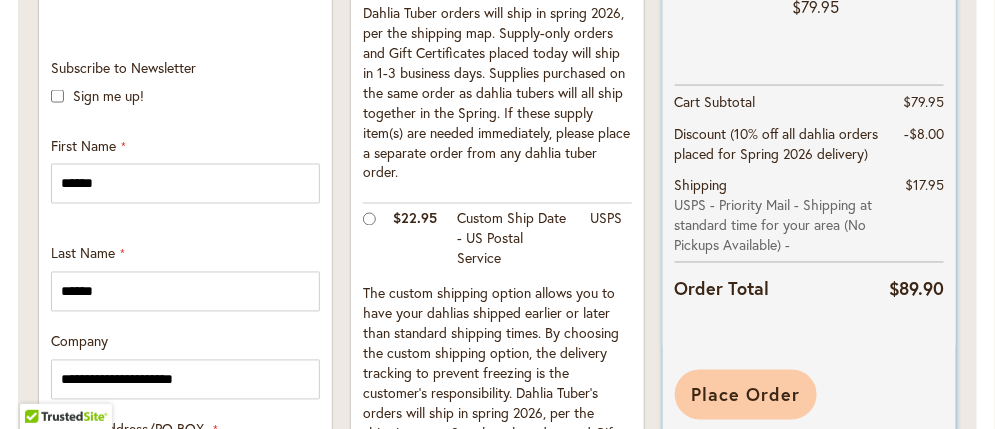 click on "Place Order" at bounding box center (746, 395) 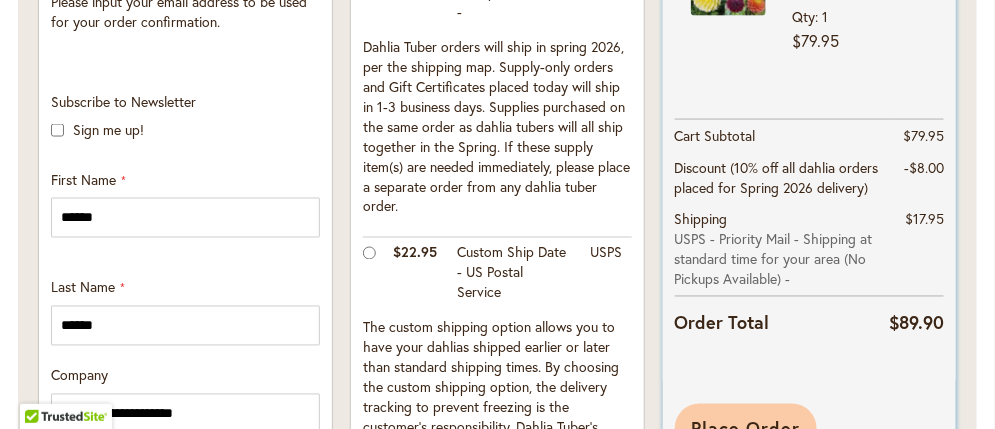 scroll, scrollTop: 891, scrollLeft: 0, axis: vertical 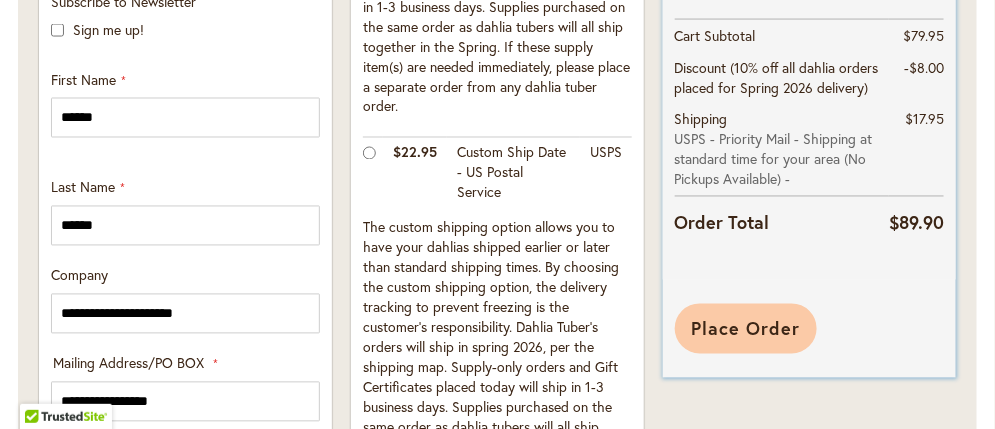 click on "Place Order" at bounding box center [746, 329] 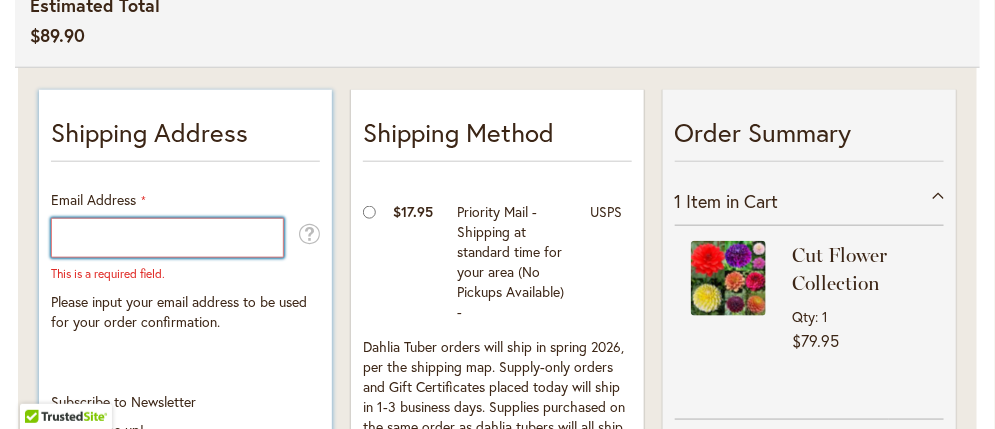 click on "Email Address" at bounding box center (167, 238) 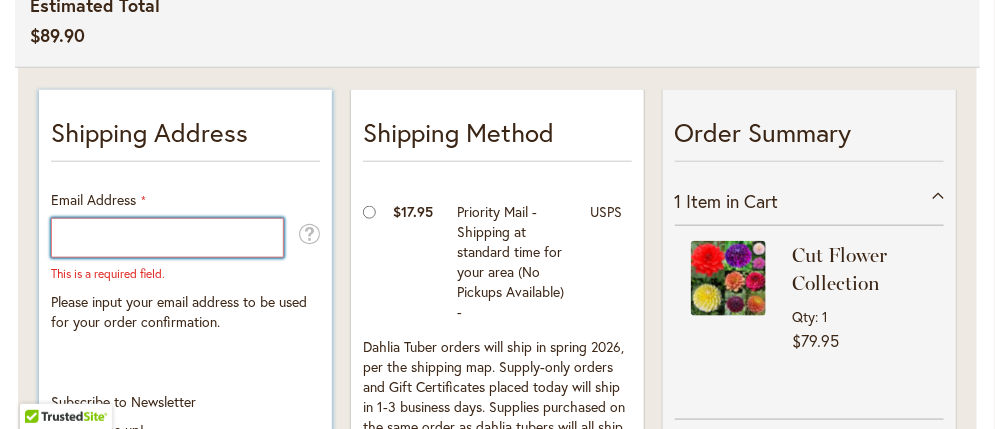 type on "**********" 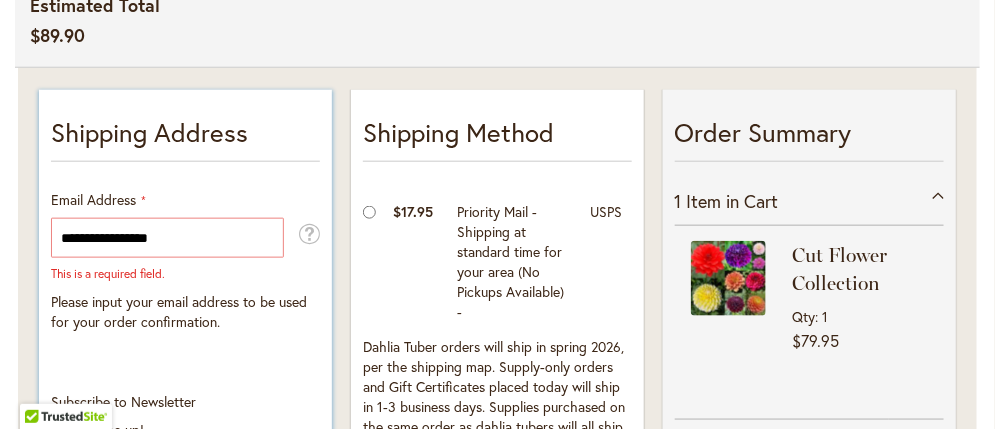 click on "**********" at bounding box center [185, 743] 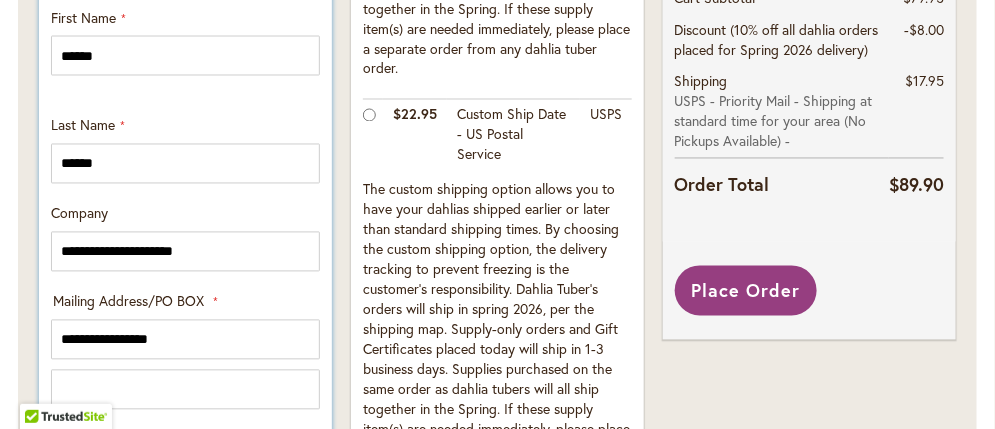 scroll, scrollTop: 991, scrollLeft: 0, axis: vertical 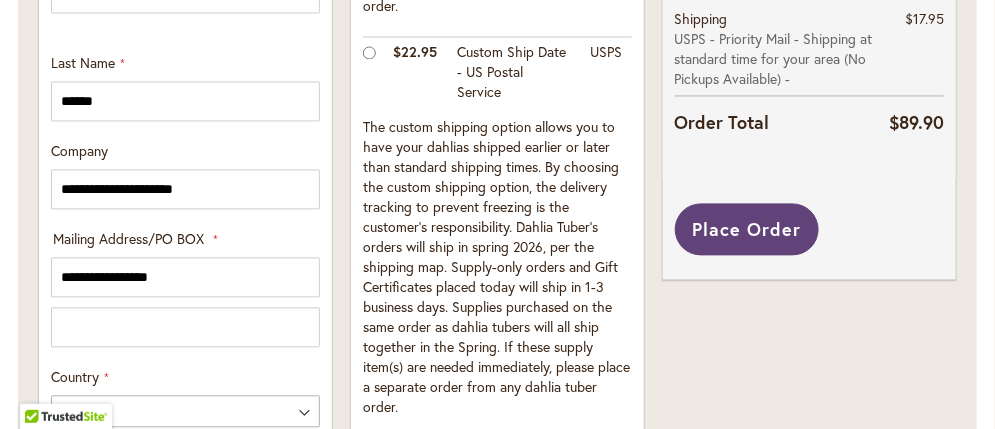click on "Place Order" at bounding box center (747, 230) 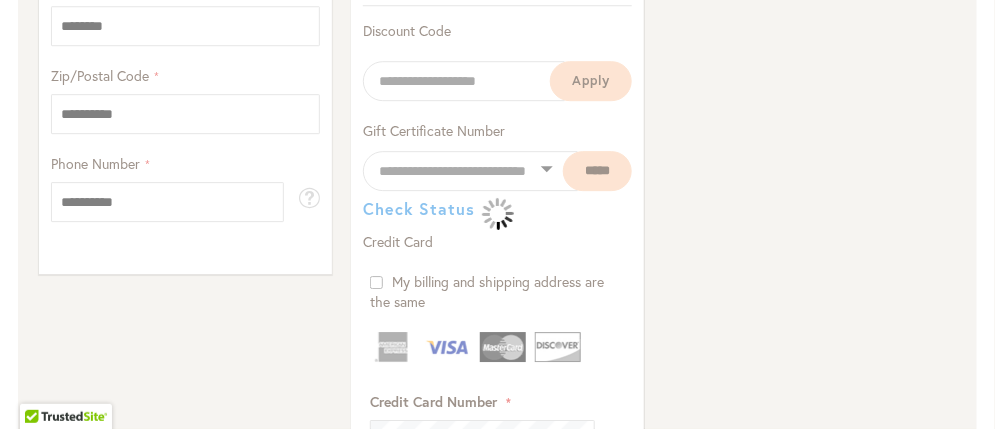 scroll, scrollTop: 1791, scrollLeft: 0, axis: vertical 